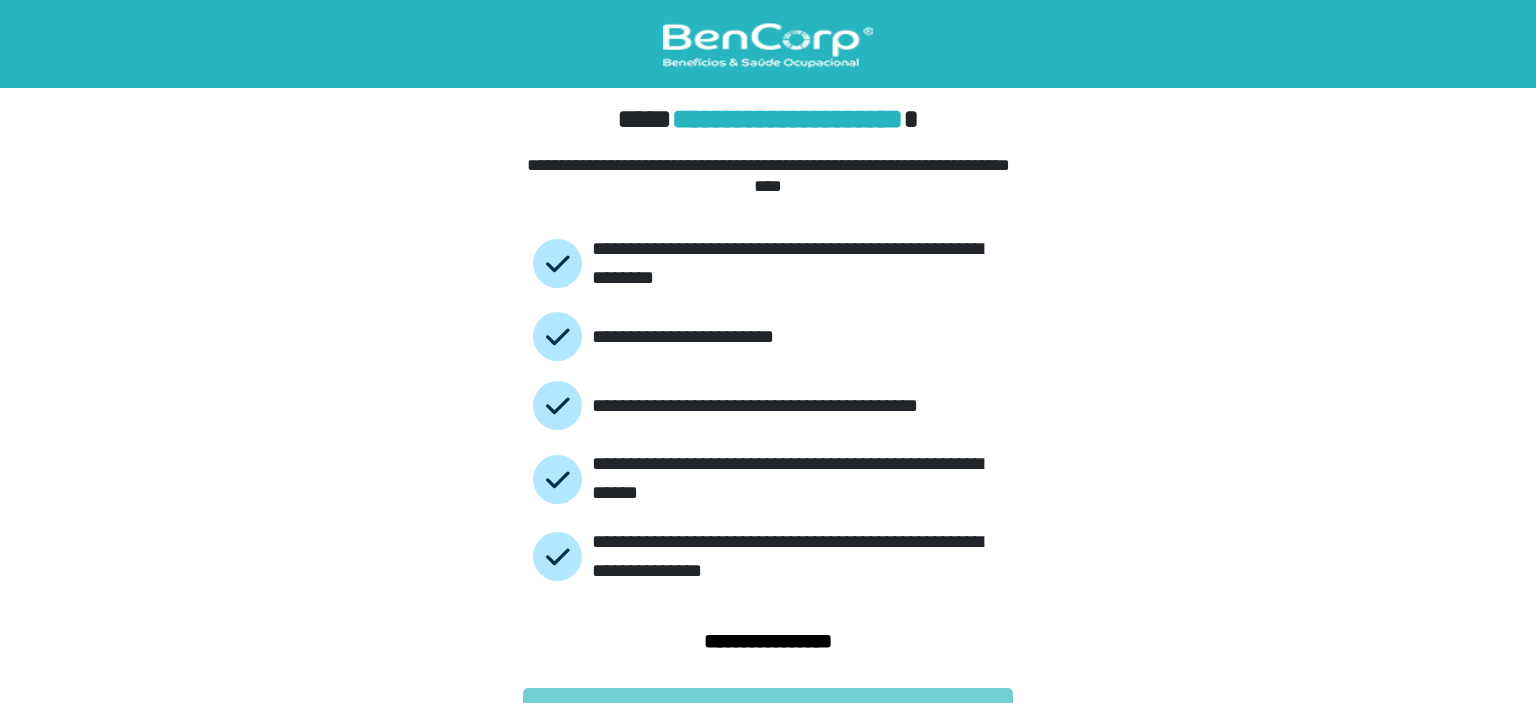 scroll, scrollTop: 38, scrollLeft: 0, axis: vertical 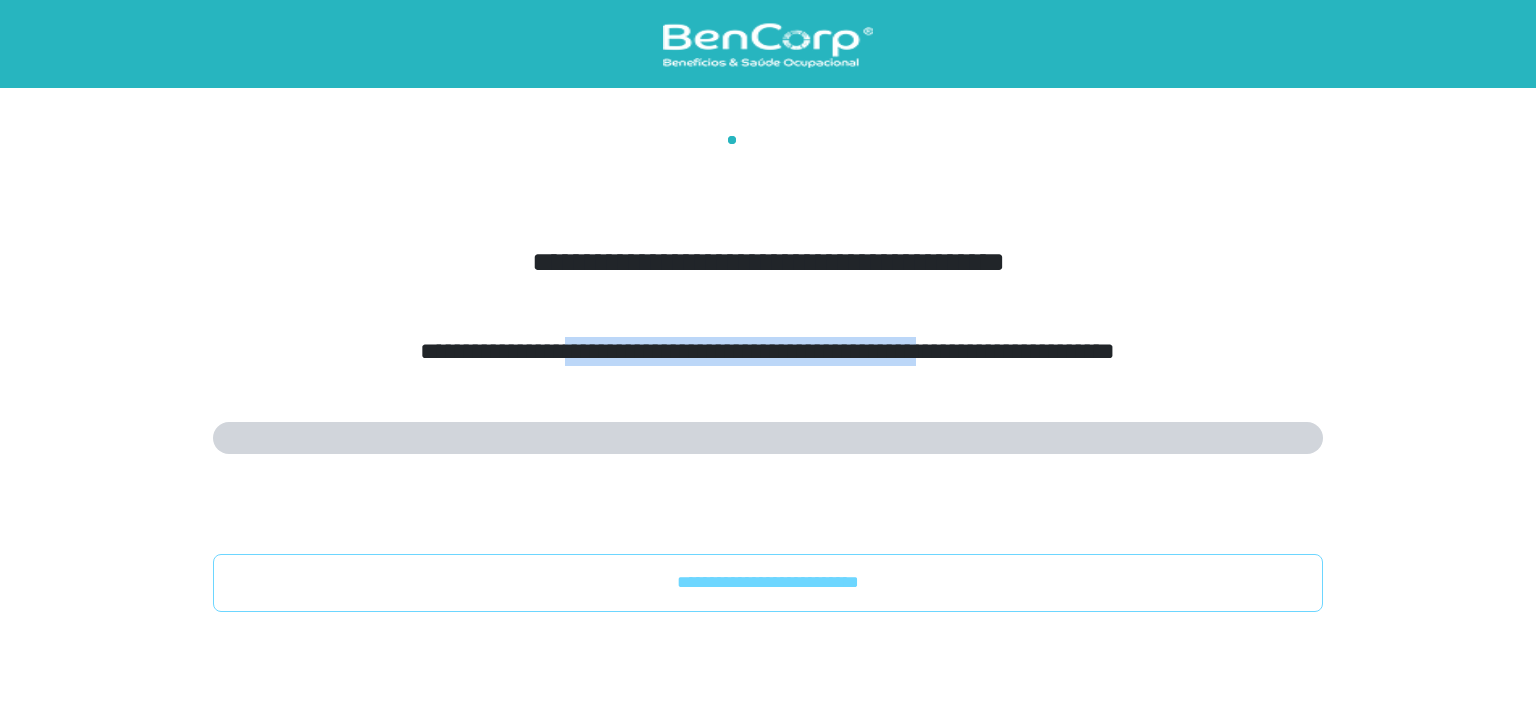 drag, startPoint x: 647, startPoint y: 342, endPoint x: 978, endPoint y: 318, distance: 331.86896 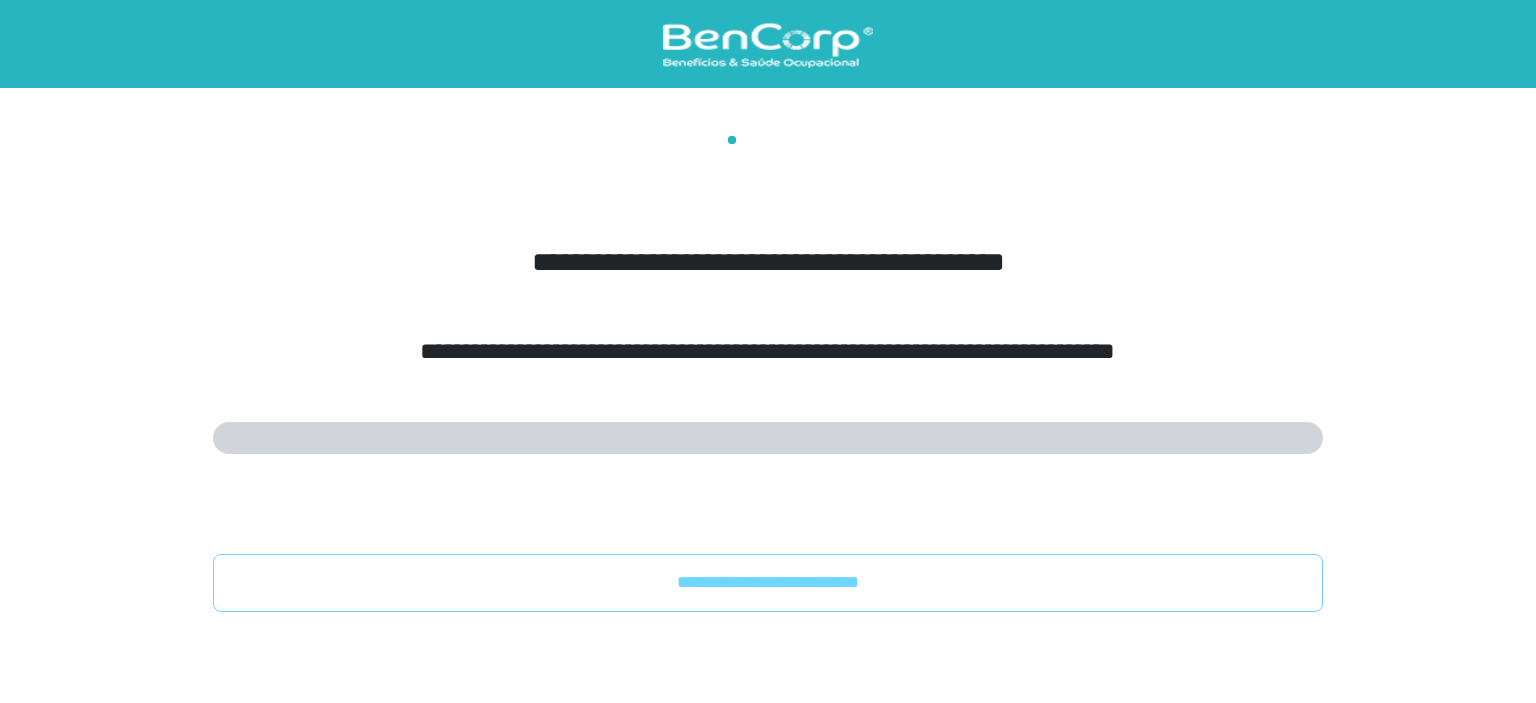 click on "**********" at bounding box center [768, 351] 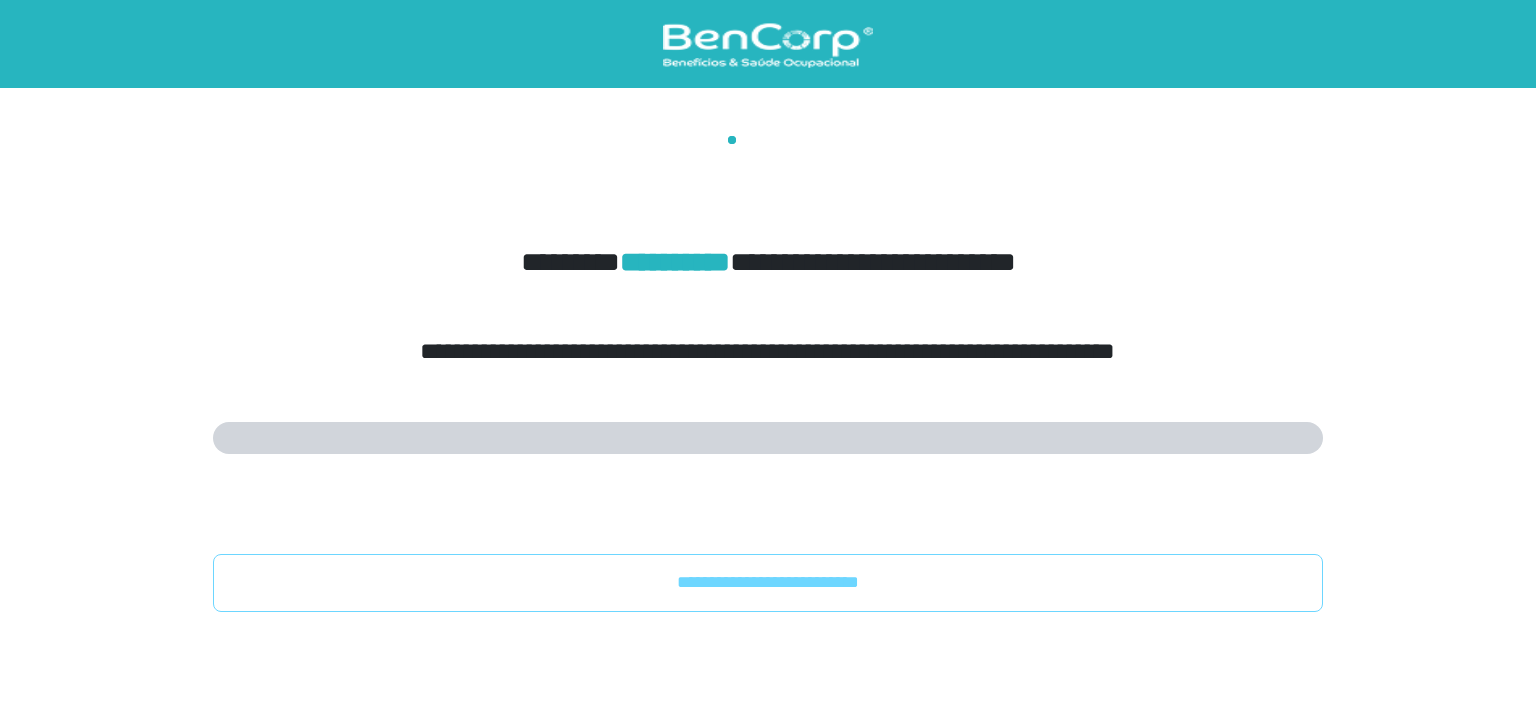 click on "**********" at bounding box center (768, 374) 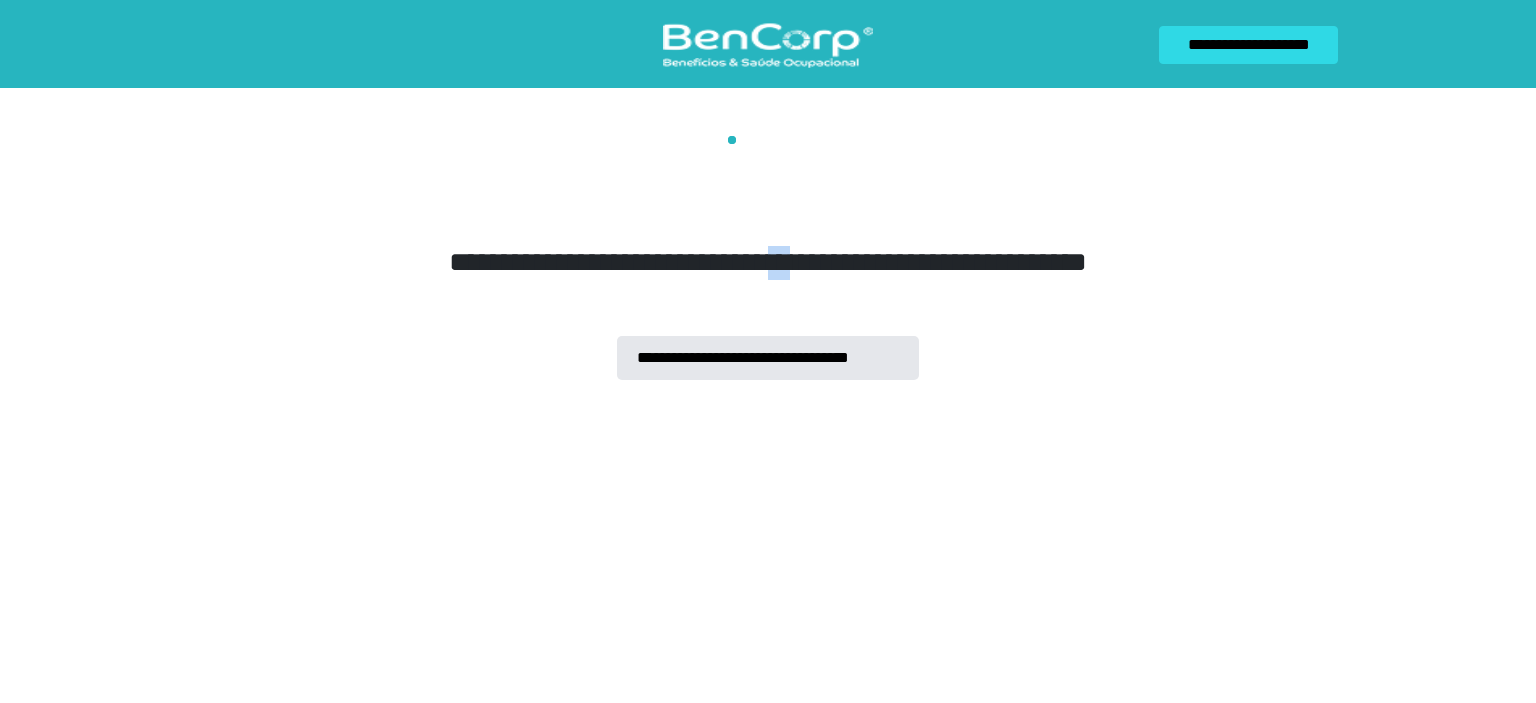 click on "**********" at bounding box center (768, 248) 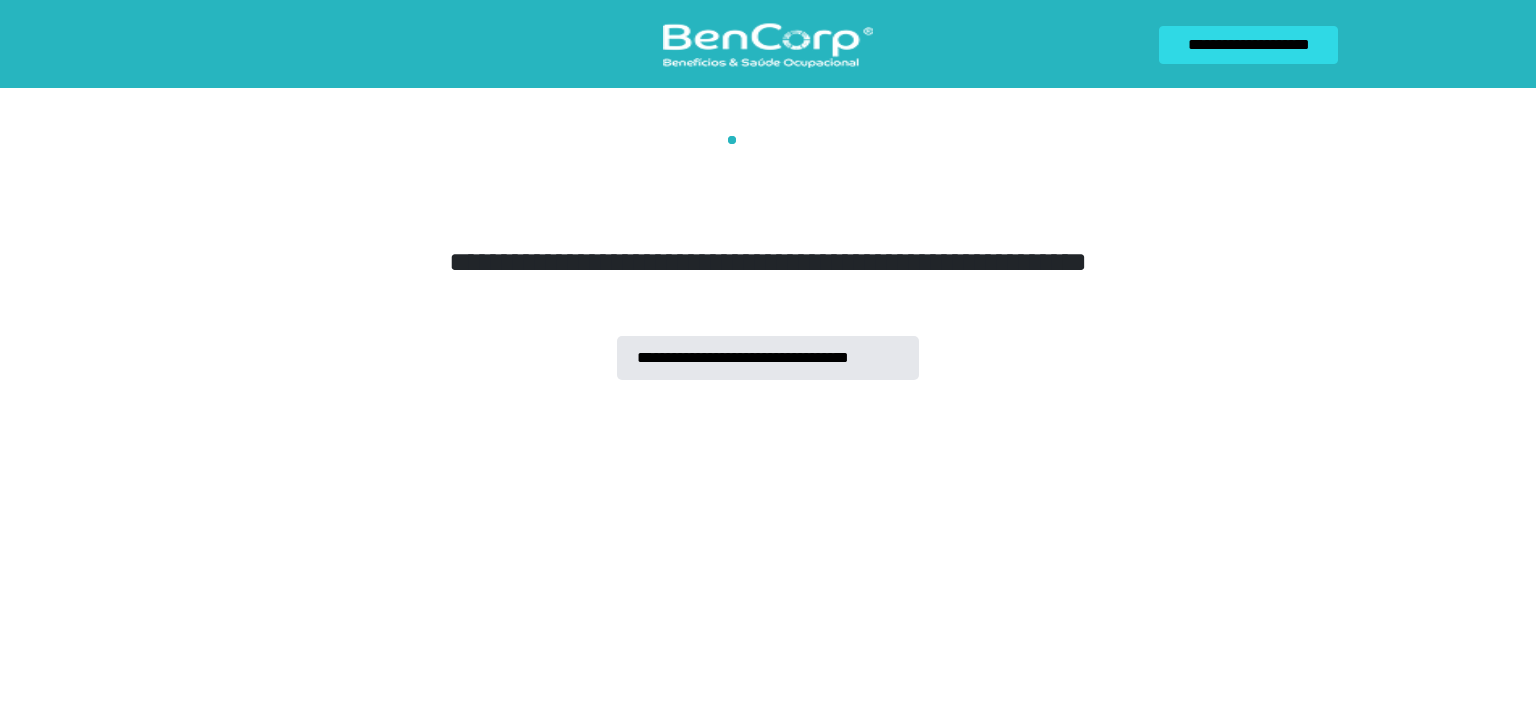 click on "**********" at bounding box center [768, 258] 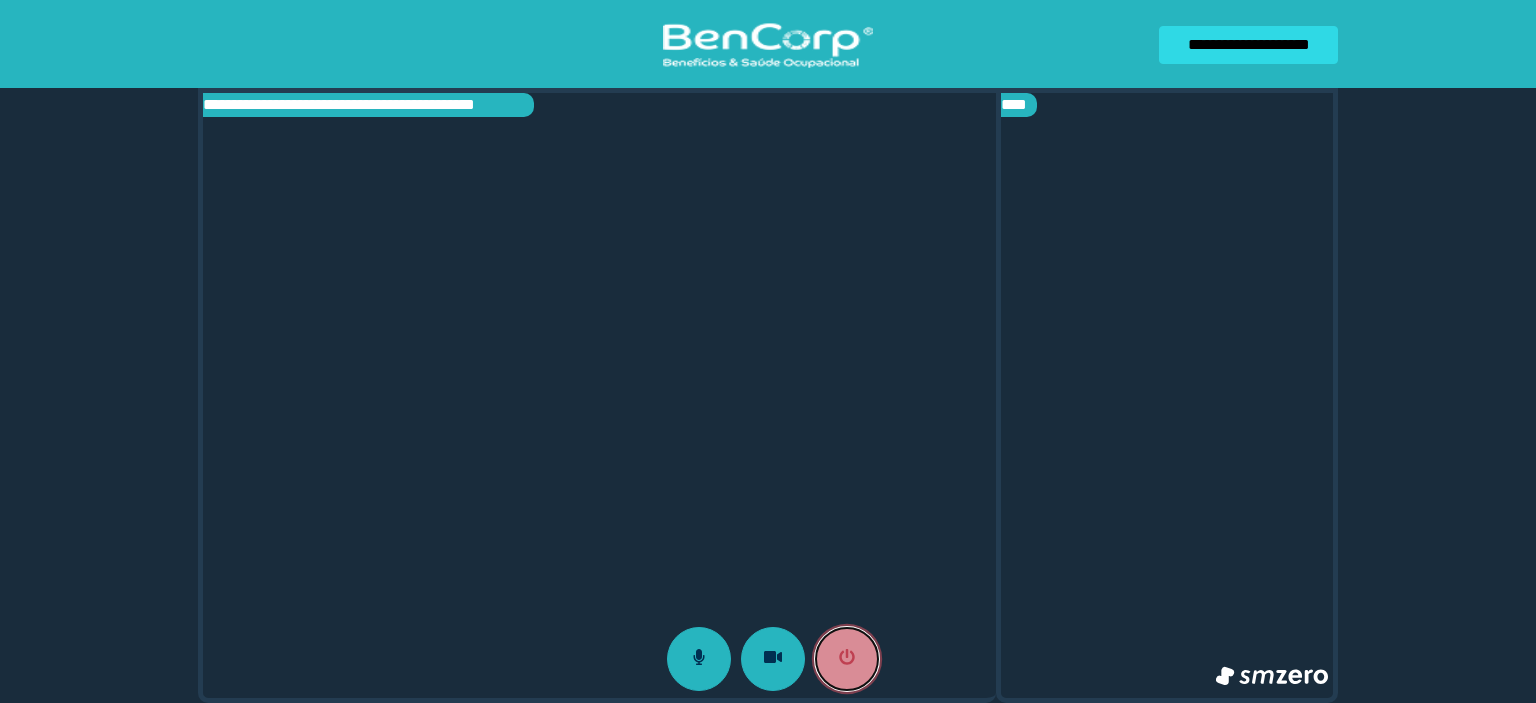 click at bounding box center (847, 659) 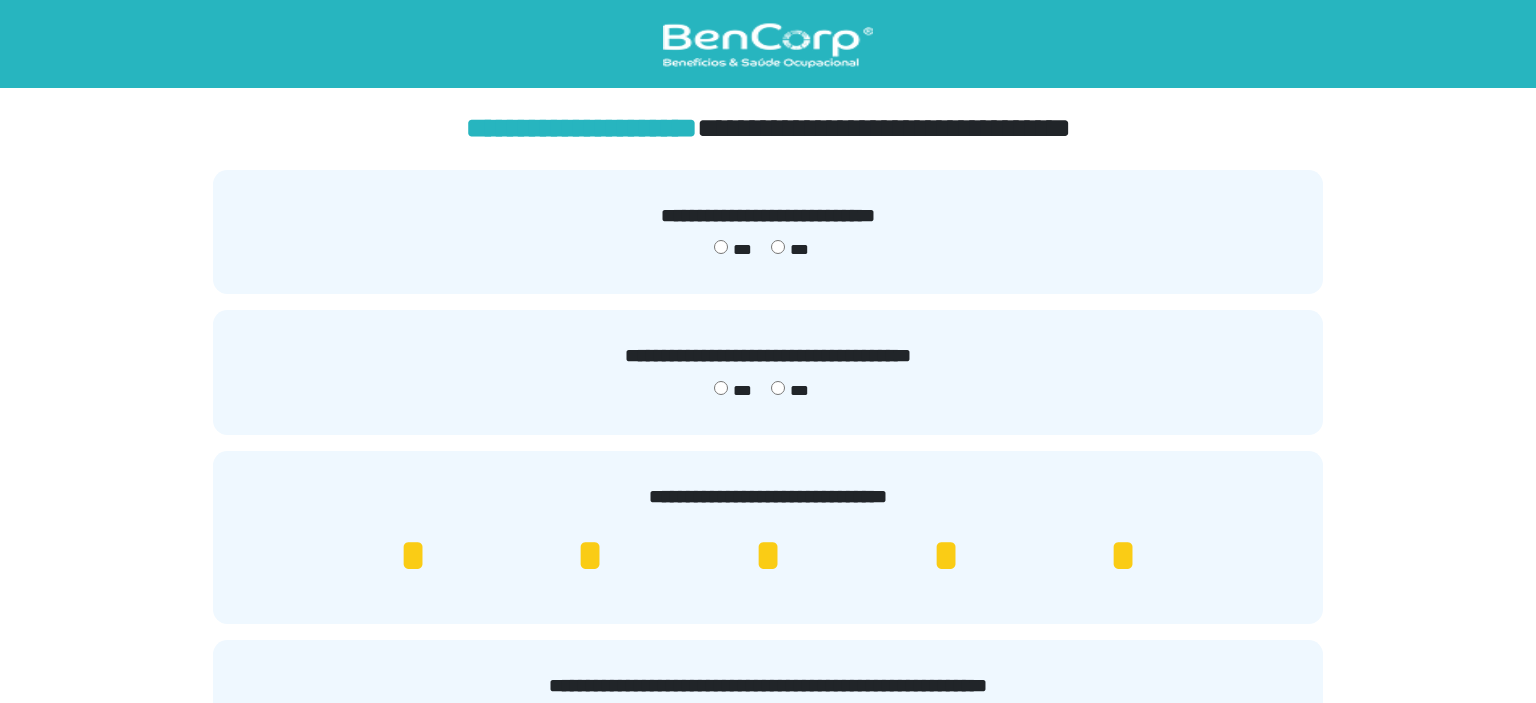 click on "***" at bounding box center [733, 250] 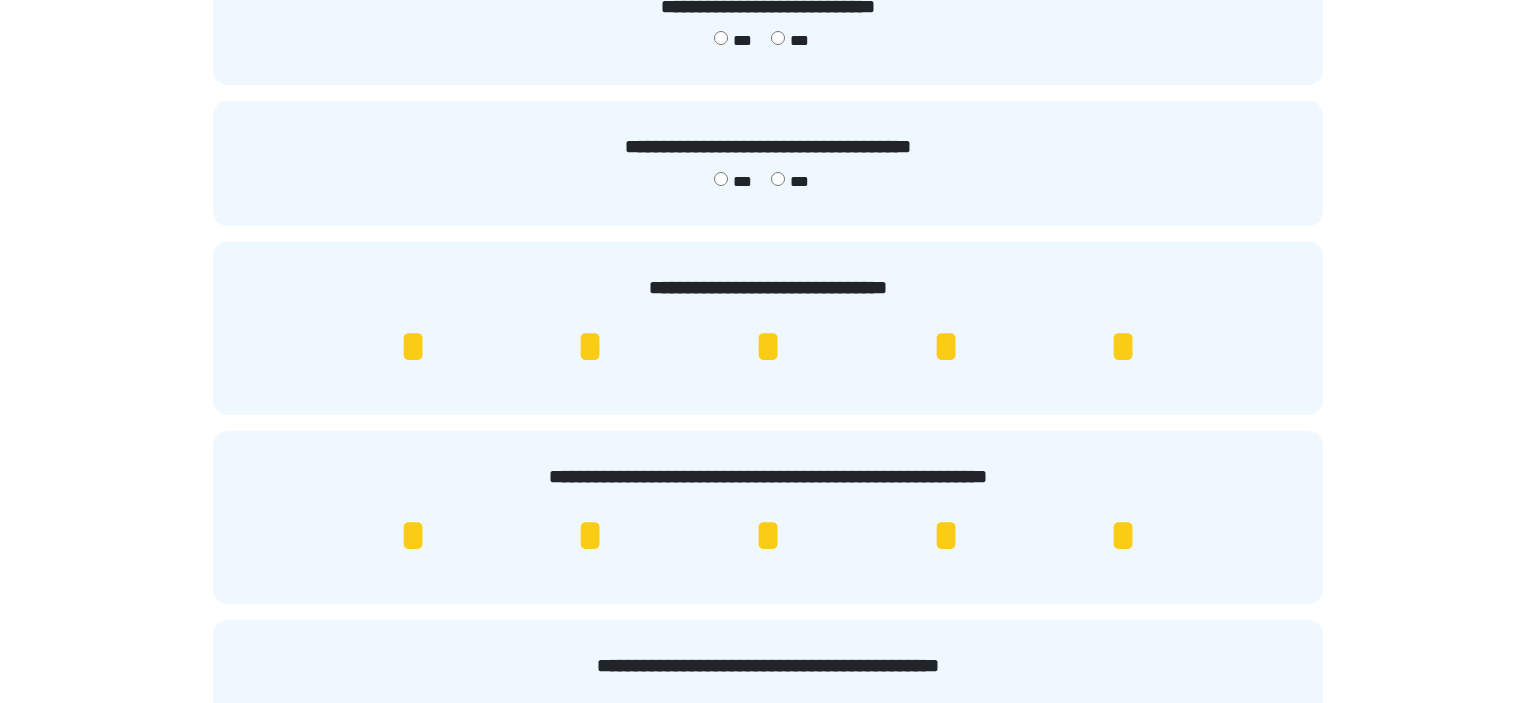 scroll, scrollTop: 211, scrollLeft: 0, axis: vertical 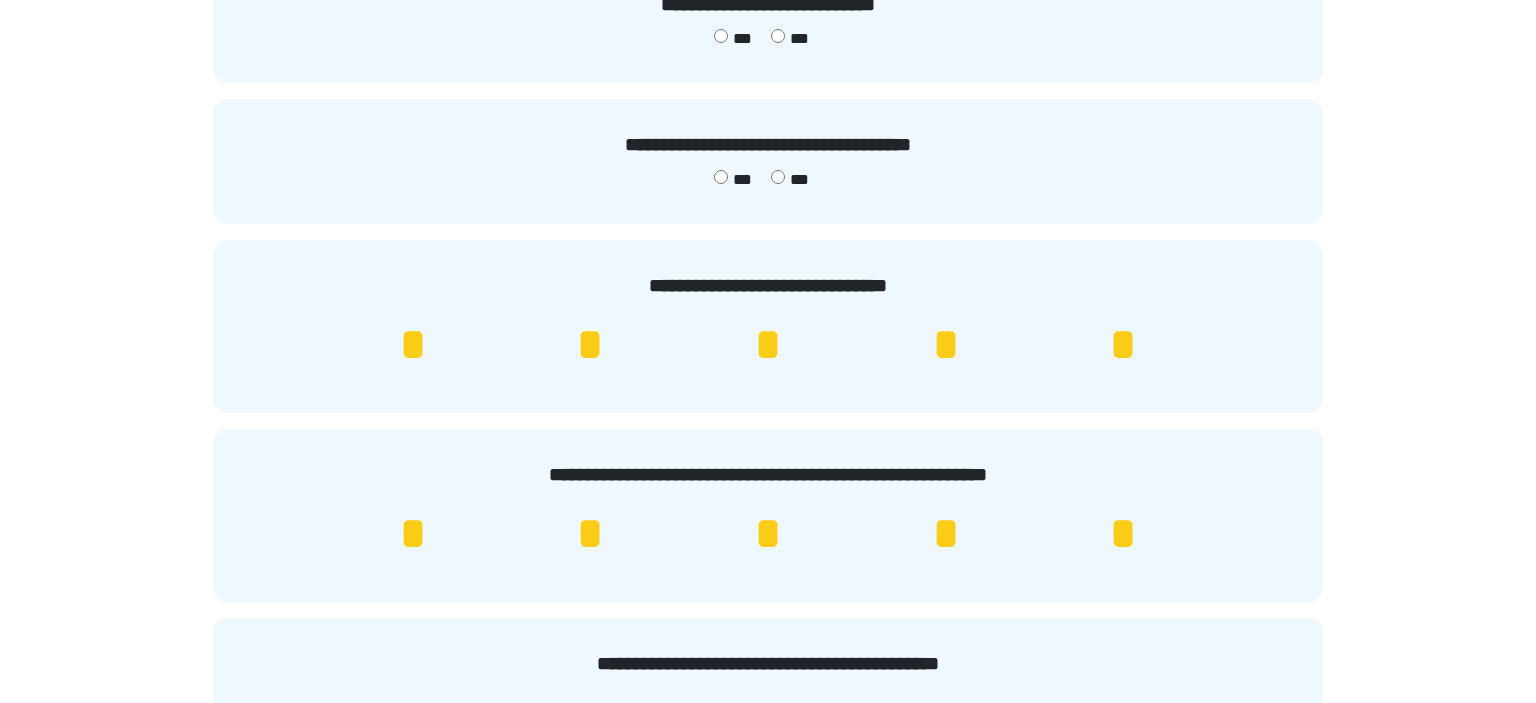click on "* * * * *" at bounding box center (768, 345) 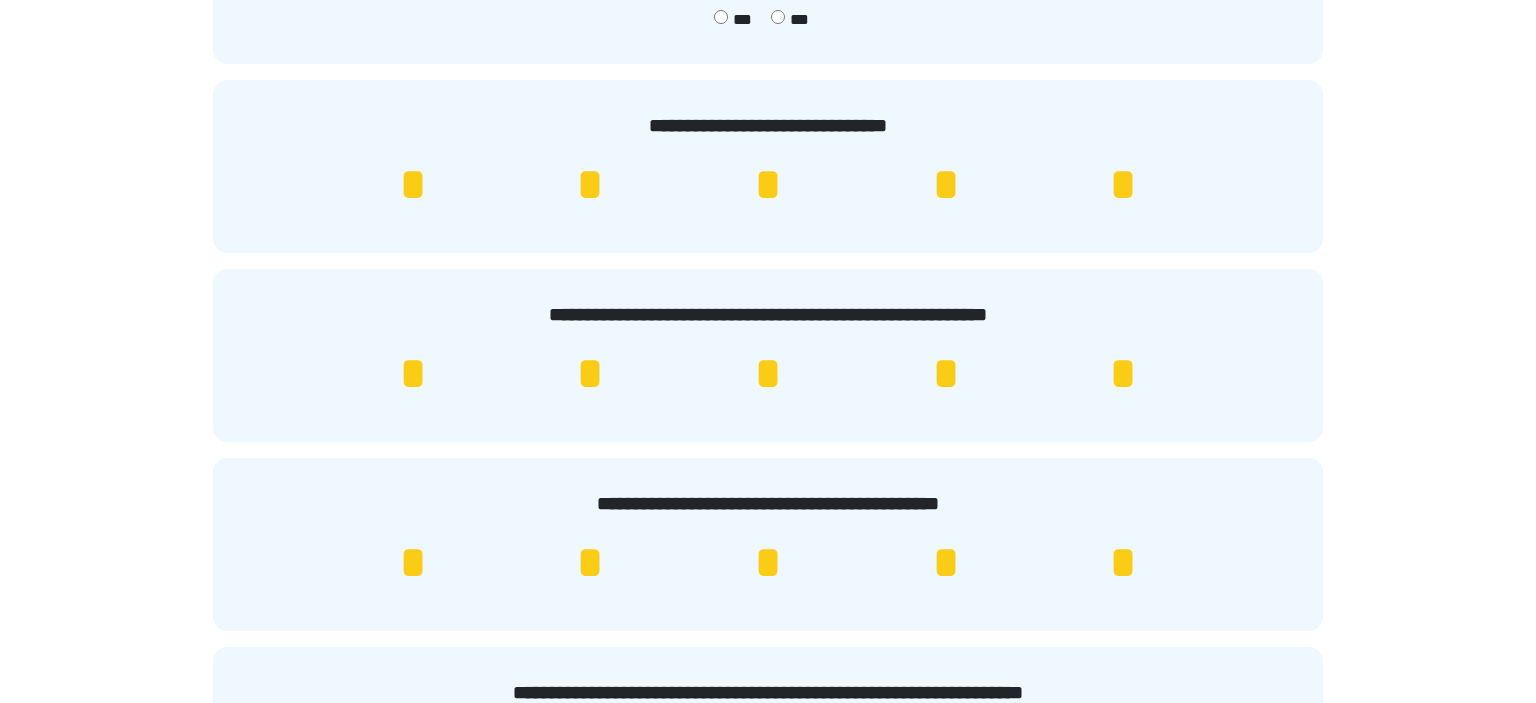 scroll, scrollTop: 422, scrollLeft: 0, axis: vertical 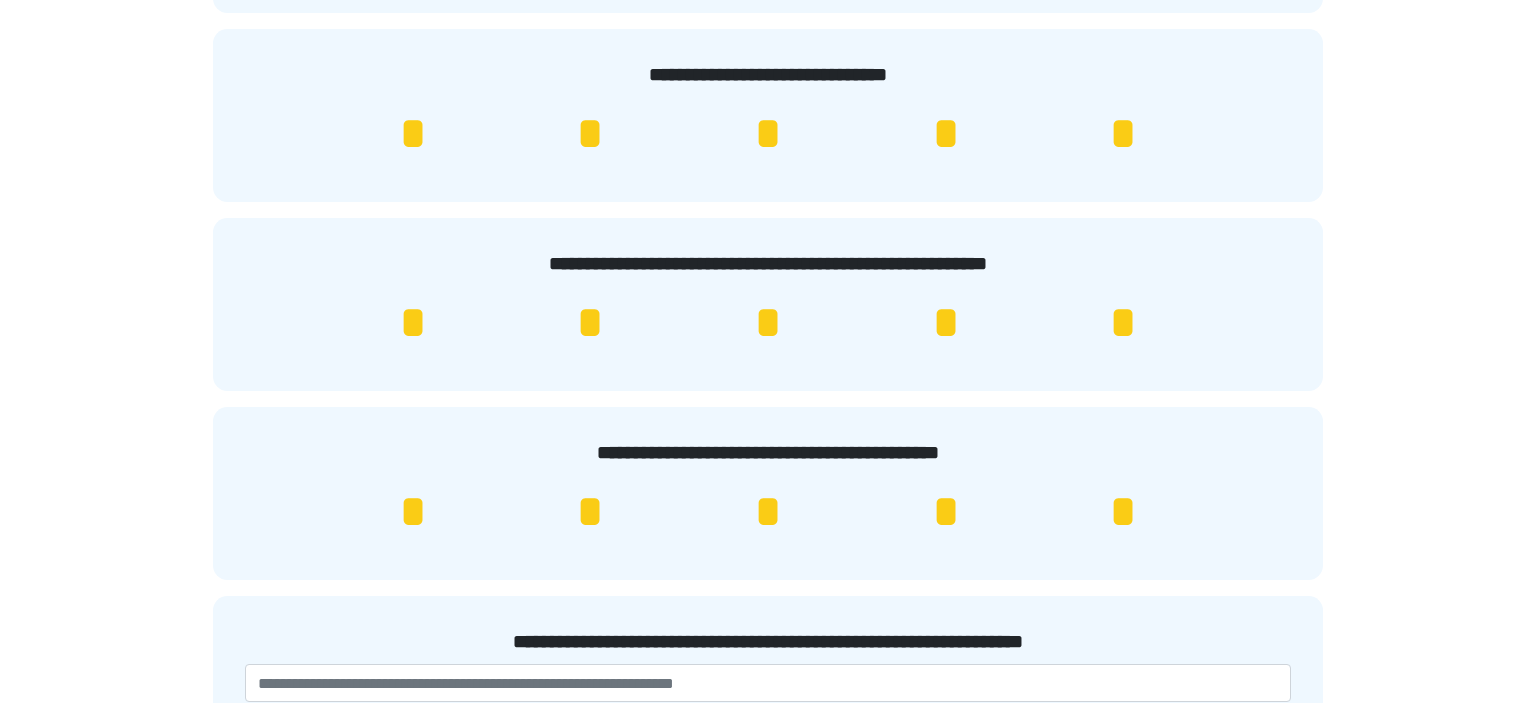 click on "*" at bounding box center (1123, 512) 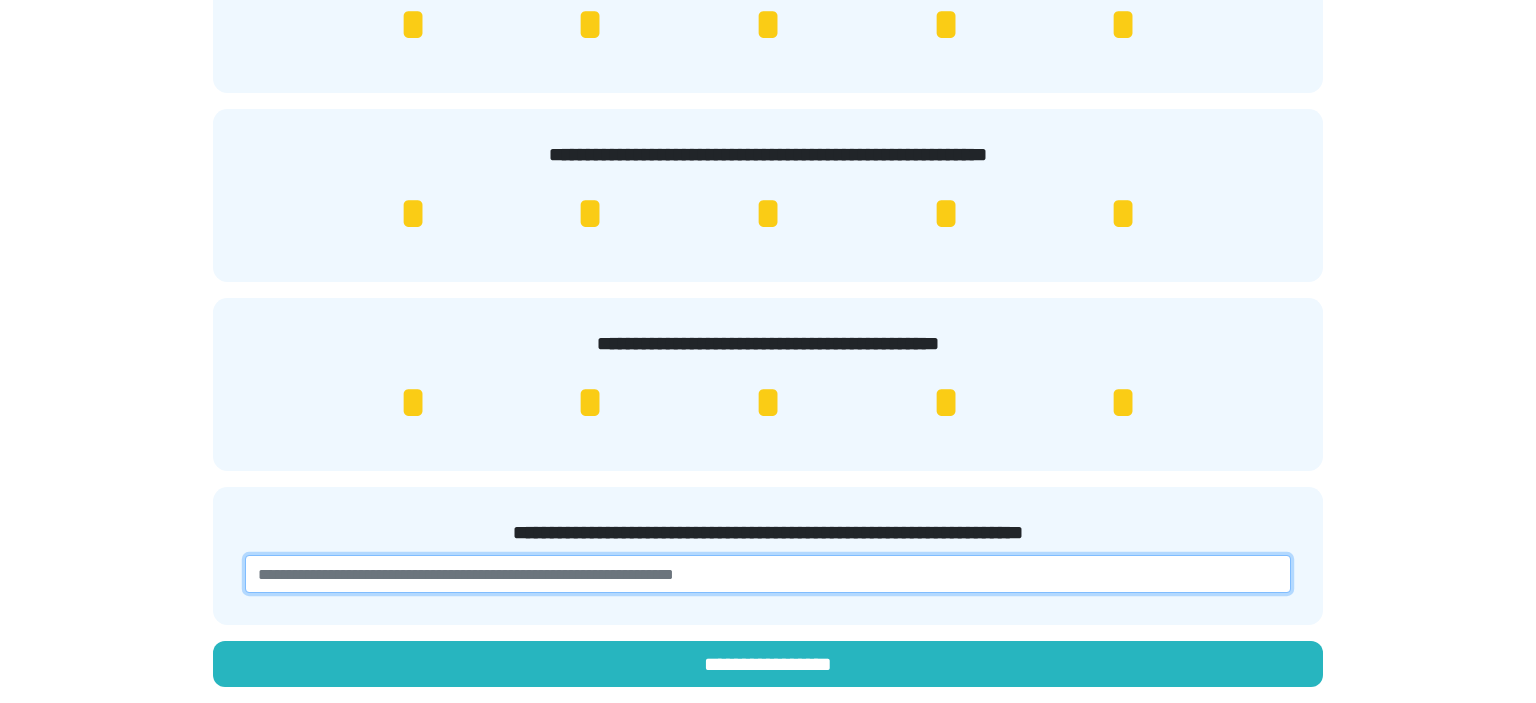 click at bounding box center [768, 574] 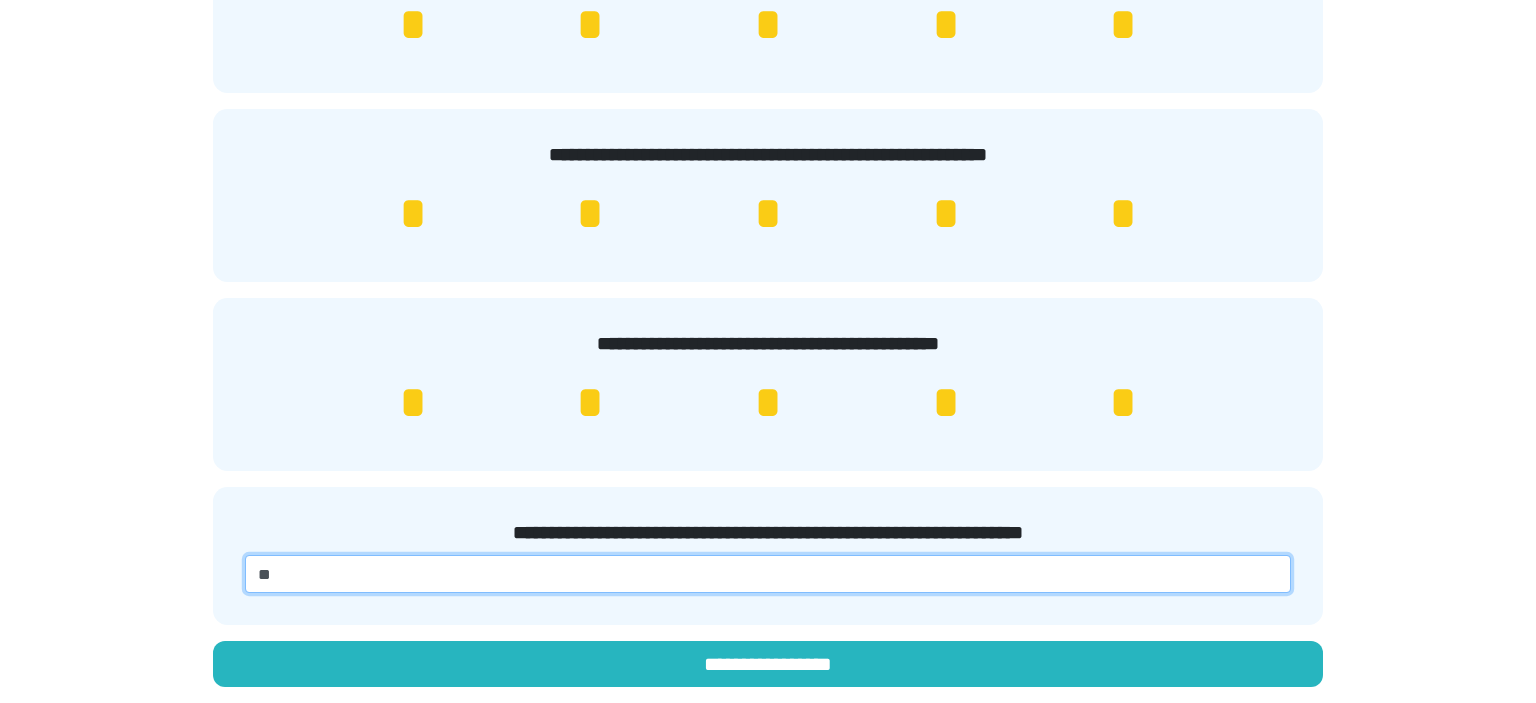 type on "*" 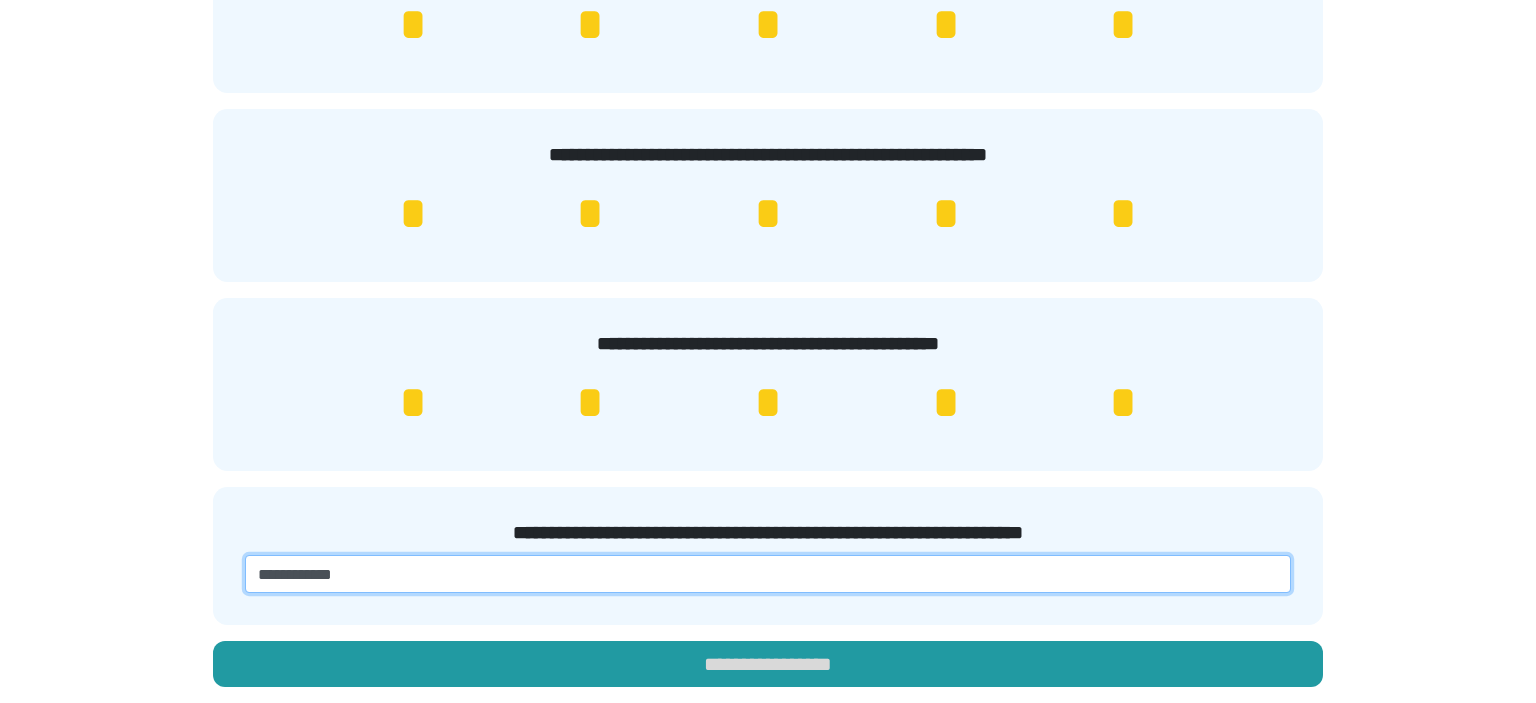 type on "**********" 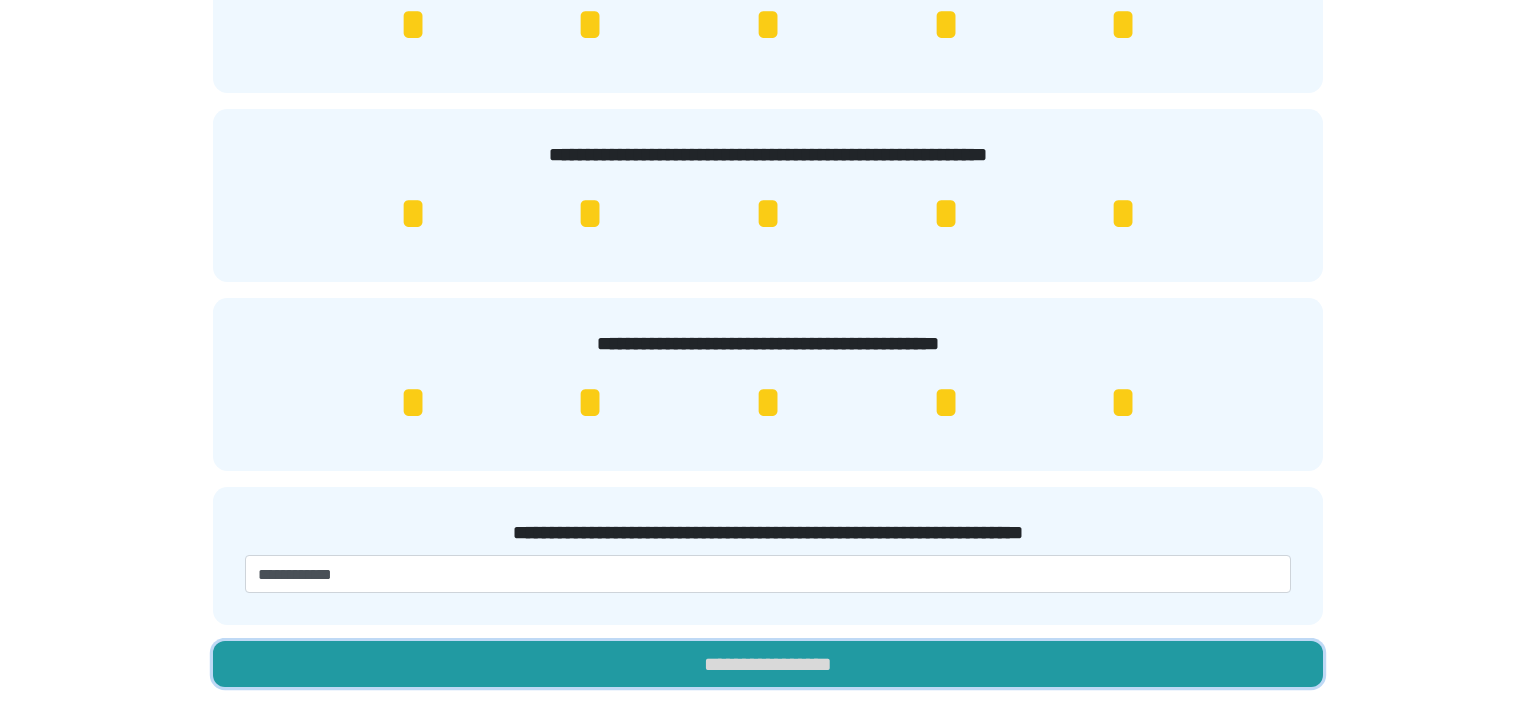 click on "**********" at bounding box center (768, 664) 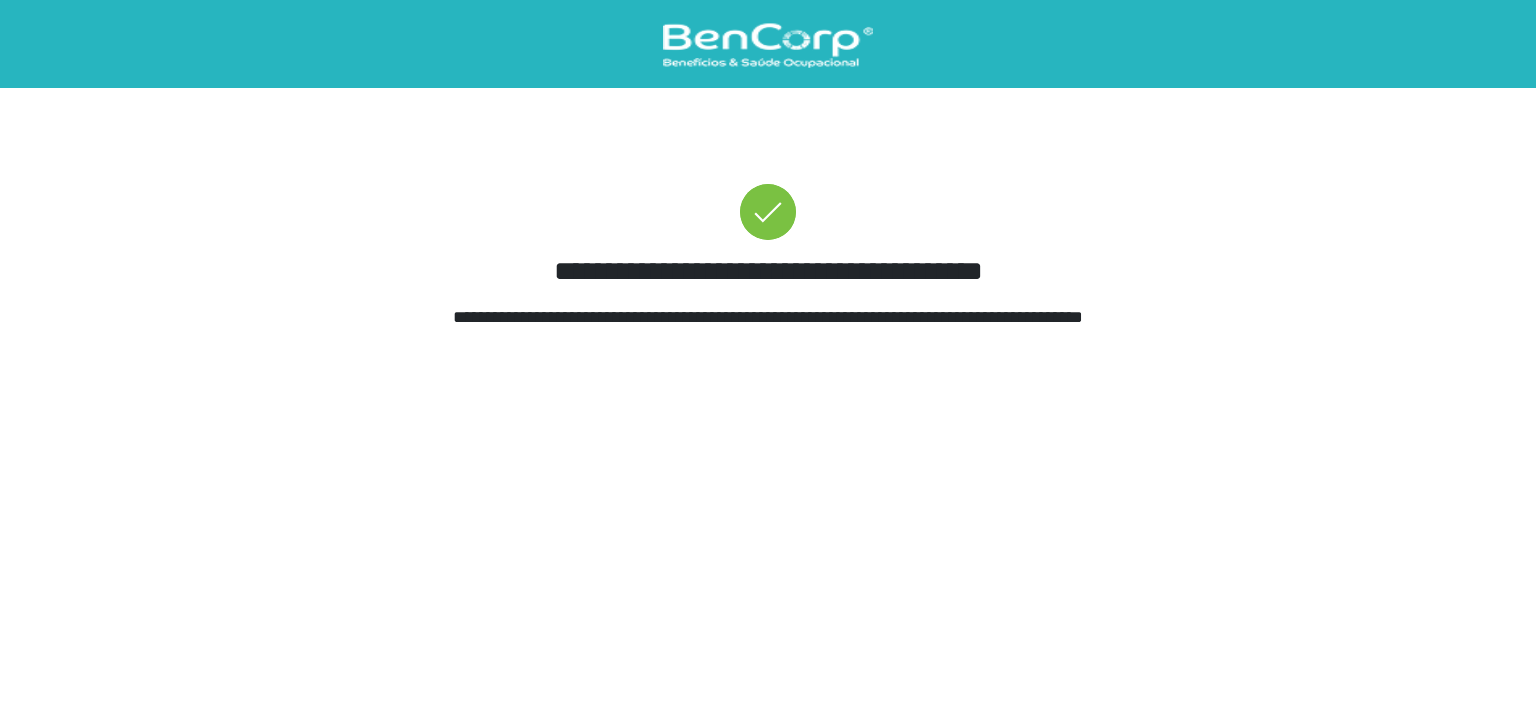 scroll, scrollTop: 0, scrollLeft: 0, axis: both 